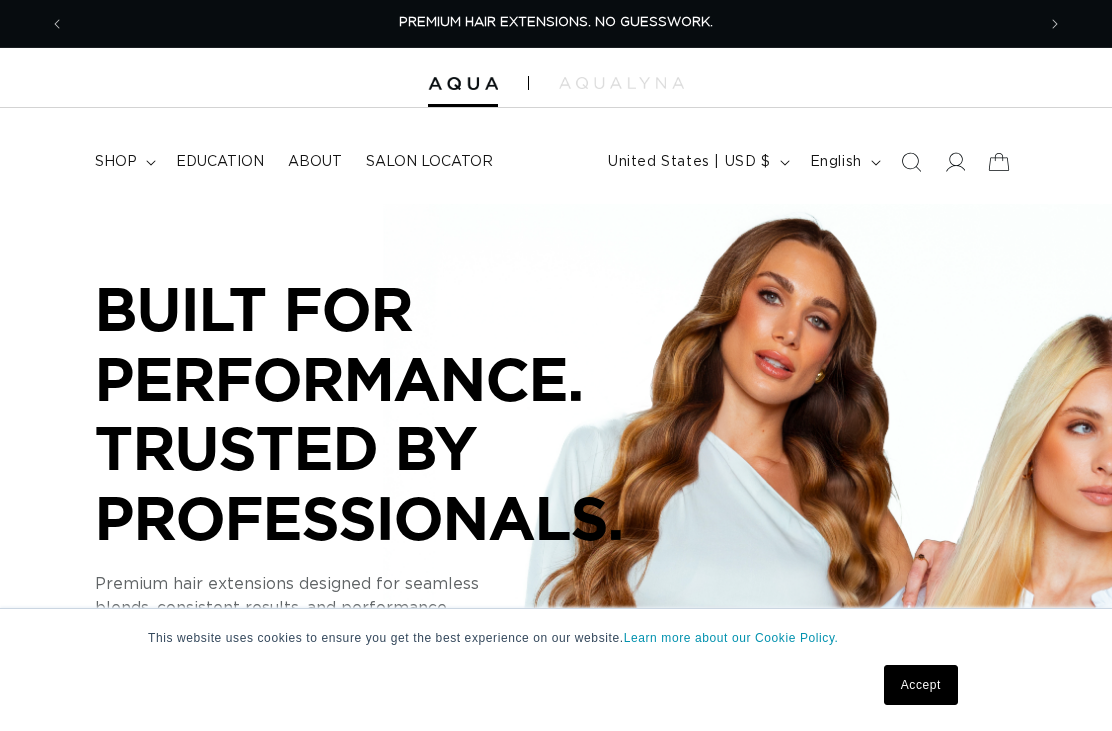scroll, scrollTop: 0, scrollLeft: 0, axis: both 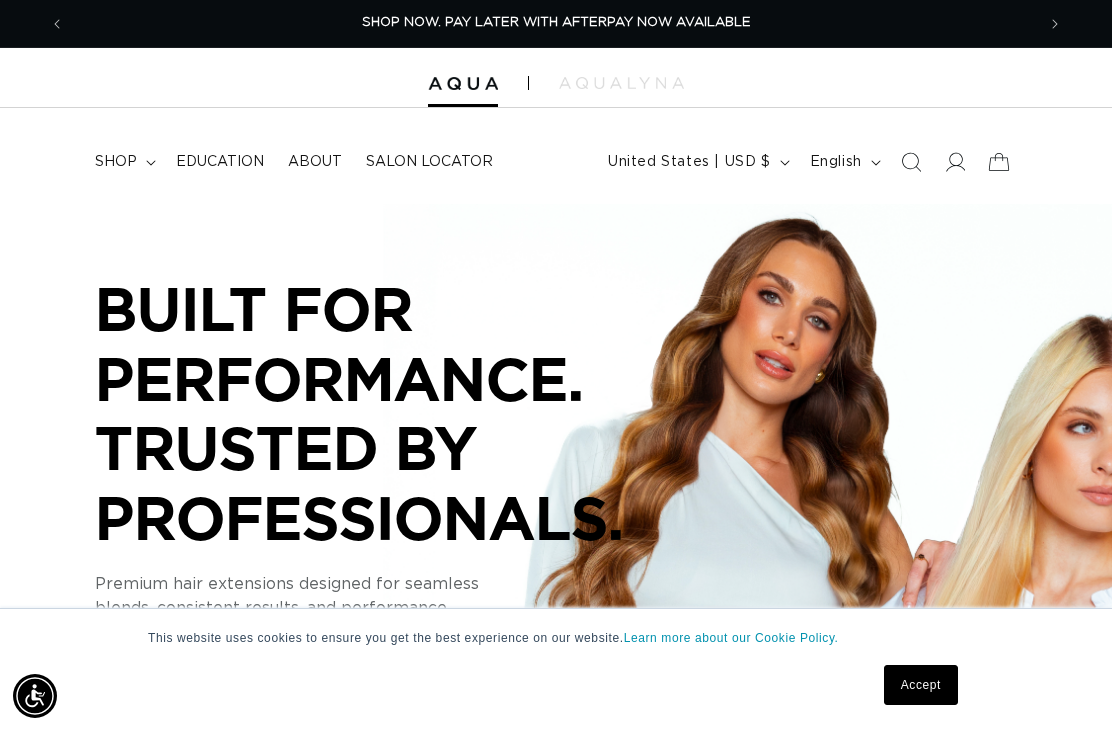 click at bounding box center (955, 162) 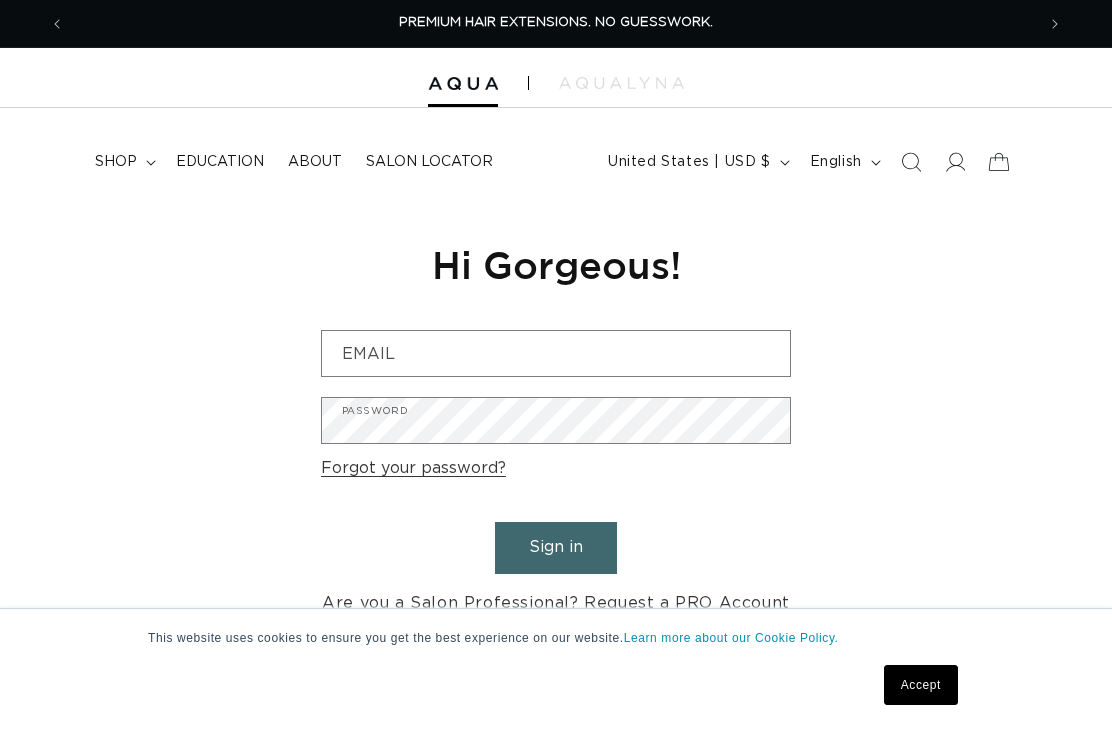scroll, scrollTop: 0, scrollLeft: 0, axis: both 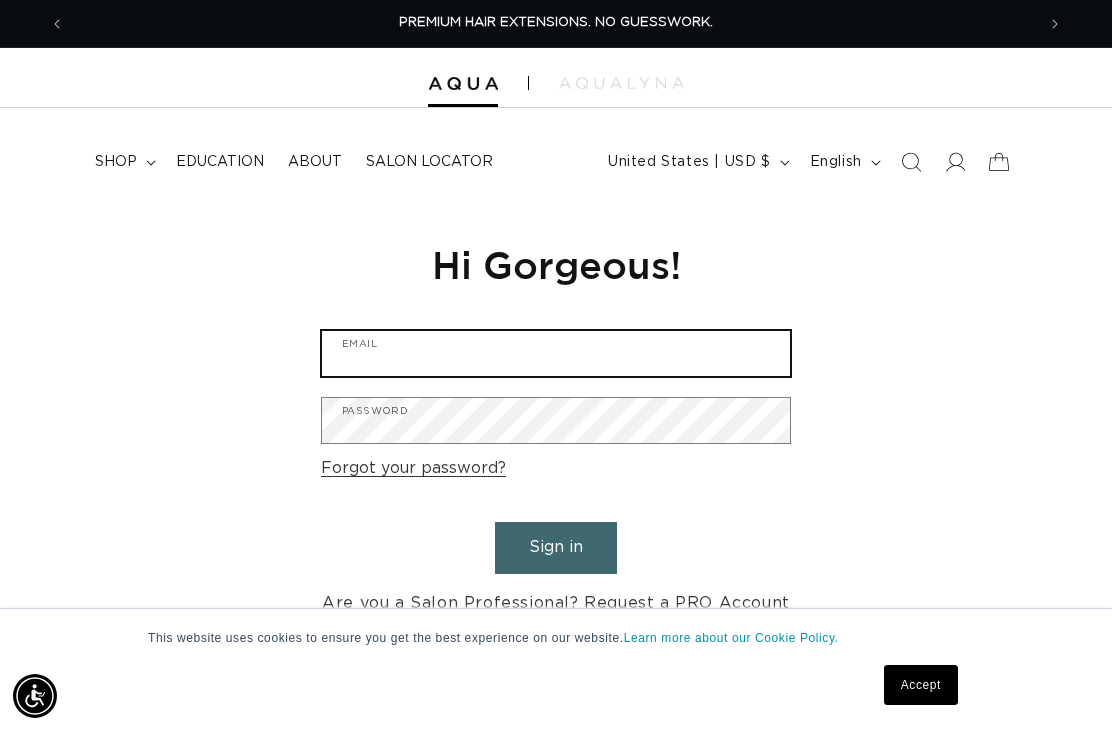 click on "Email" at bounding box center (556, 353) 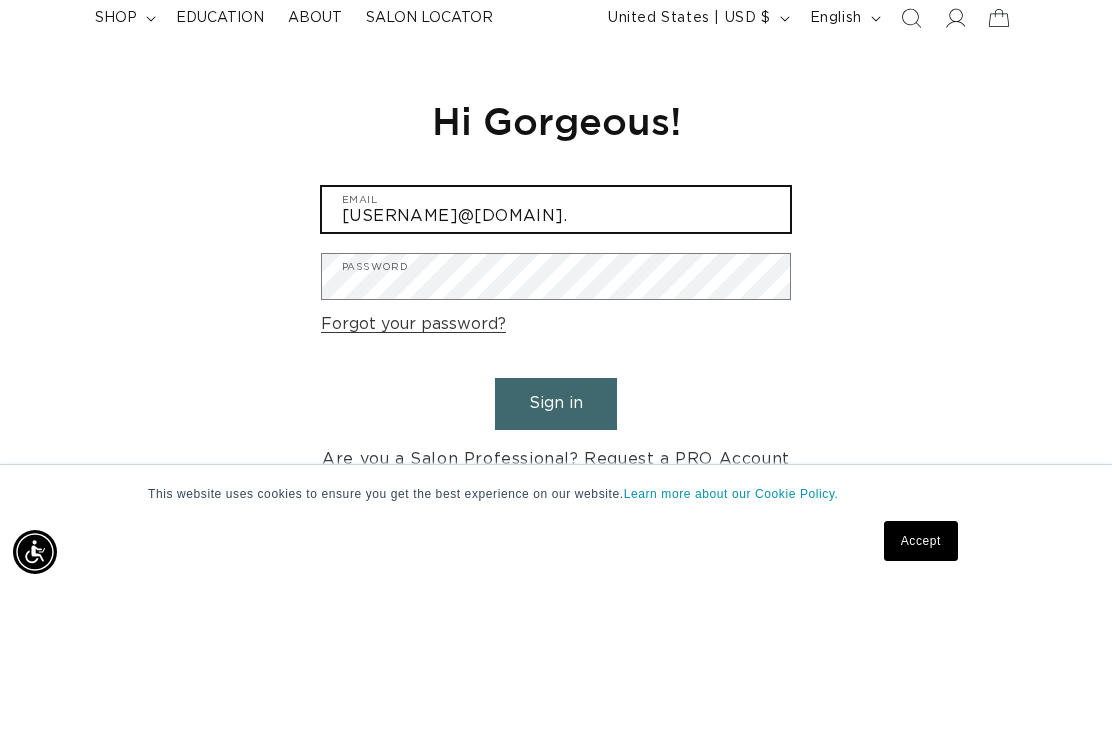 scroll, scrollTop: 0, scrollLeft: 970, axis: horizontal 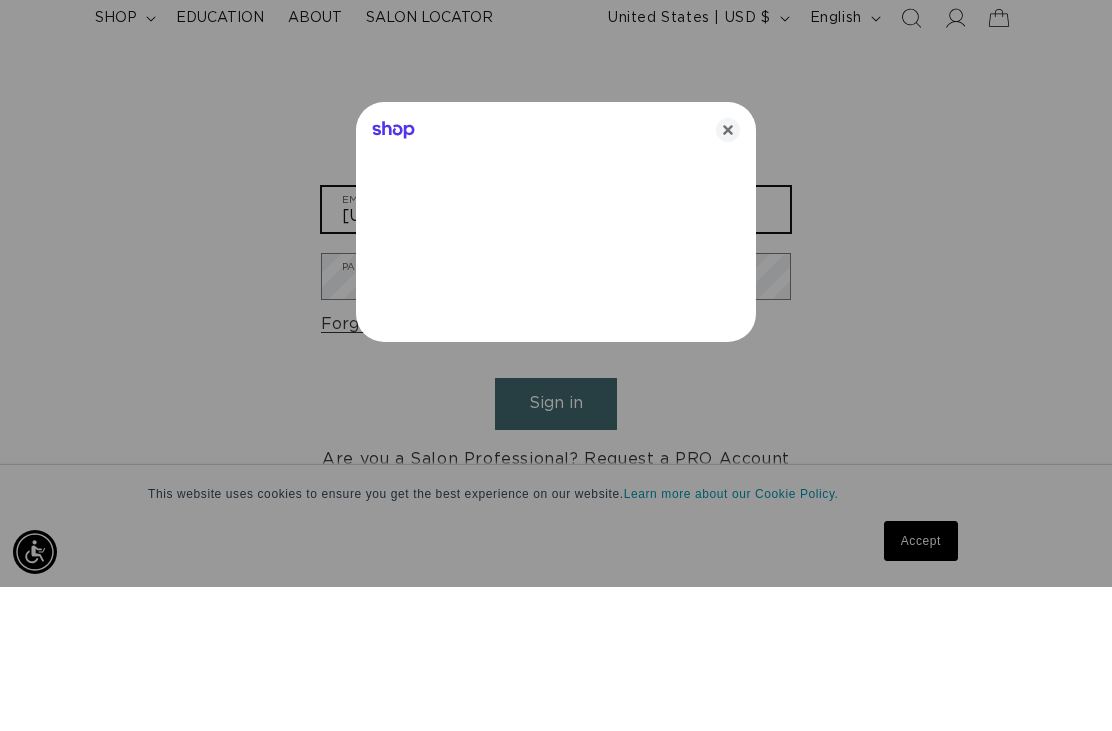 type on "alynnhardy73@yahoo.com" 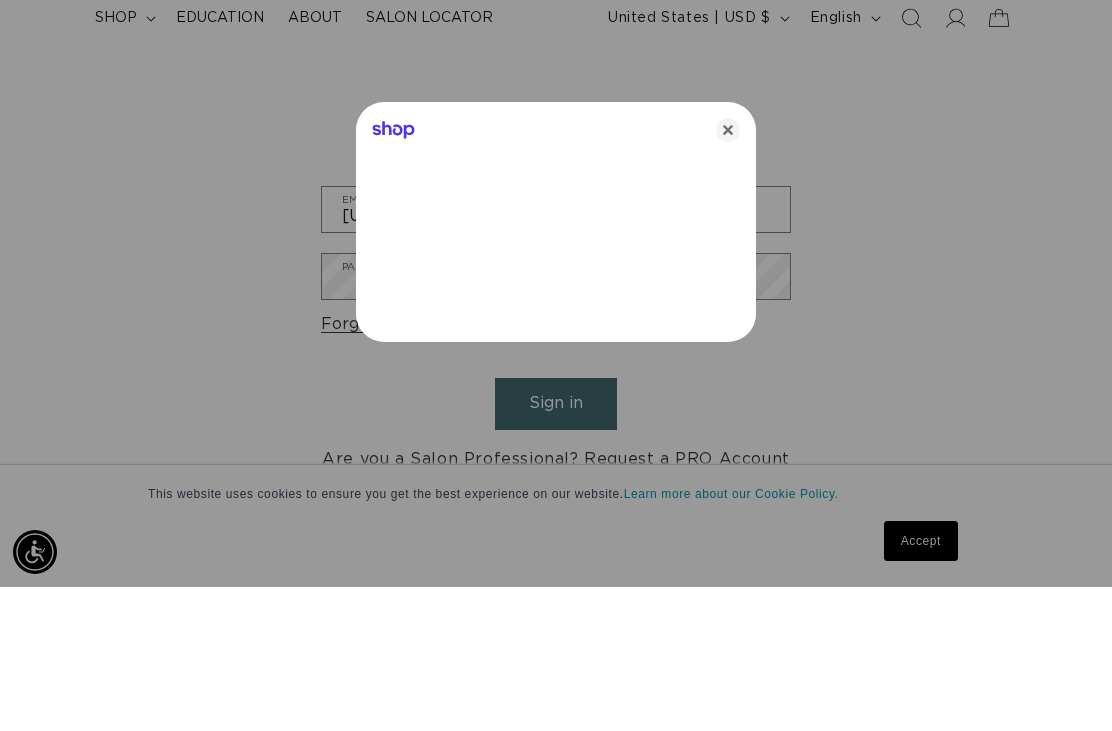 scroll, scrollTop: 238, scrollLeft: 0, axis: vertical 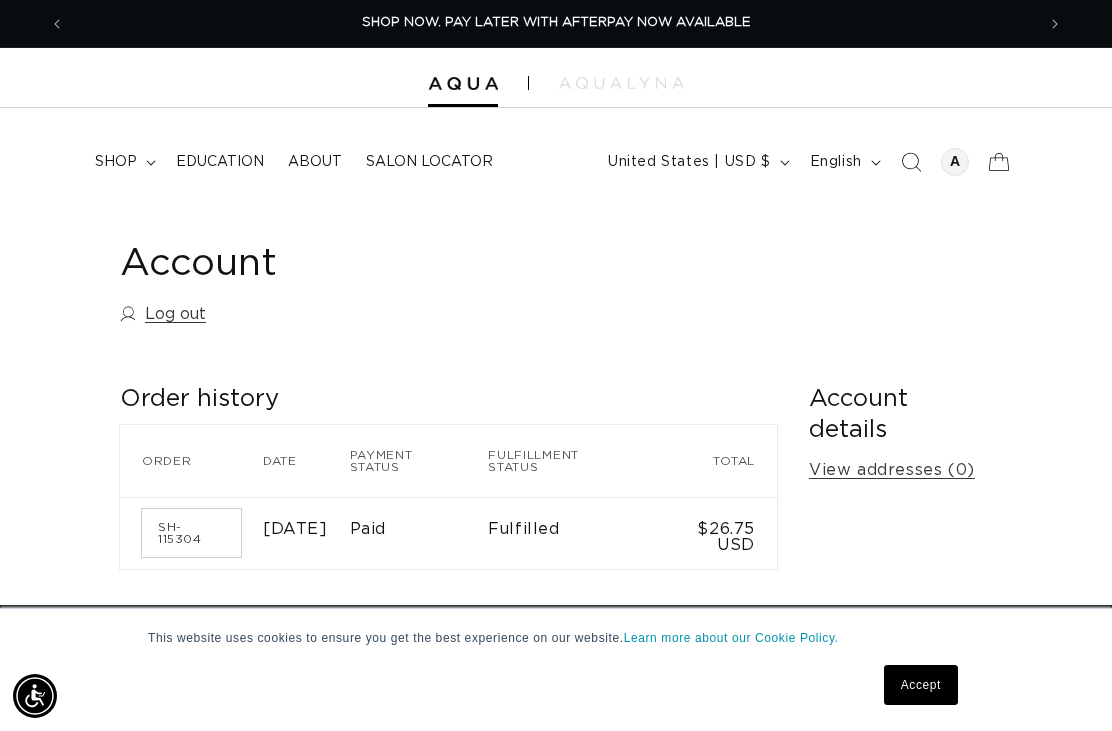 click on "shop" at bounding box center (116, 162) 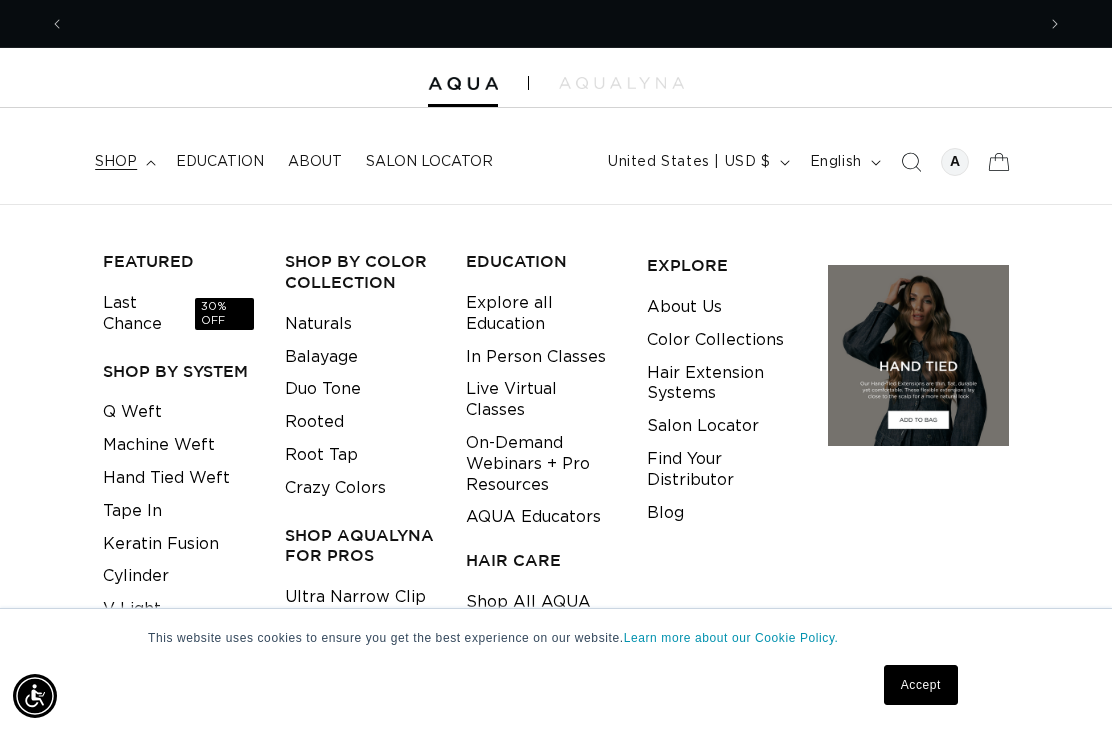 scroll, scrollTop: 0, scrollLeft: 0, axis: both 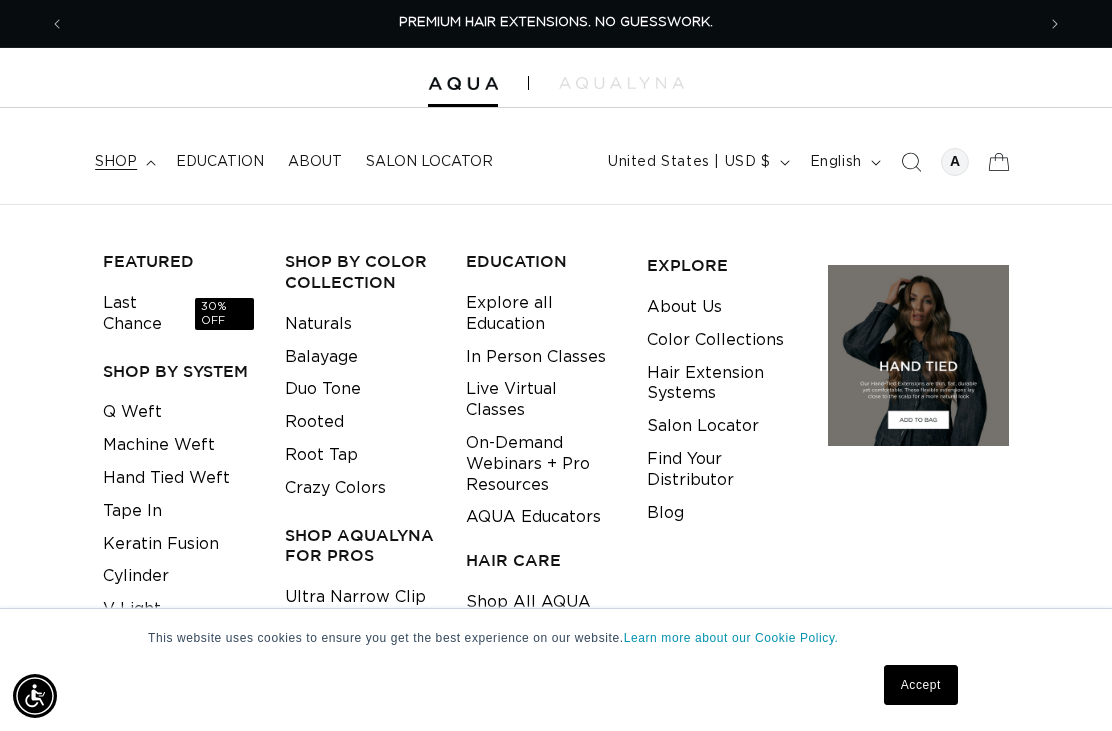 click on "Keratin Fusion" at bounding box center (161, 544) 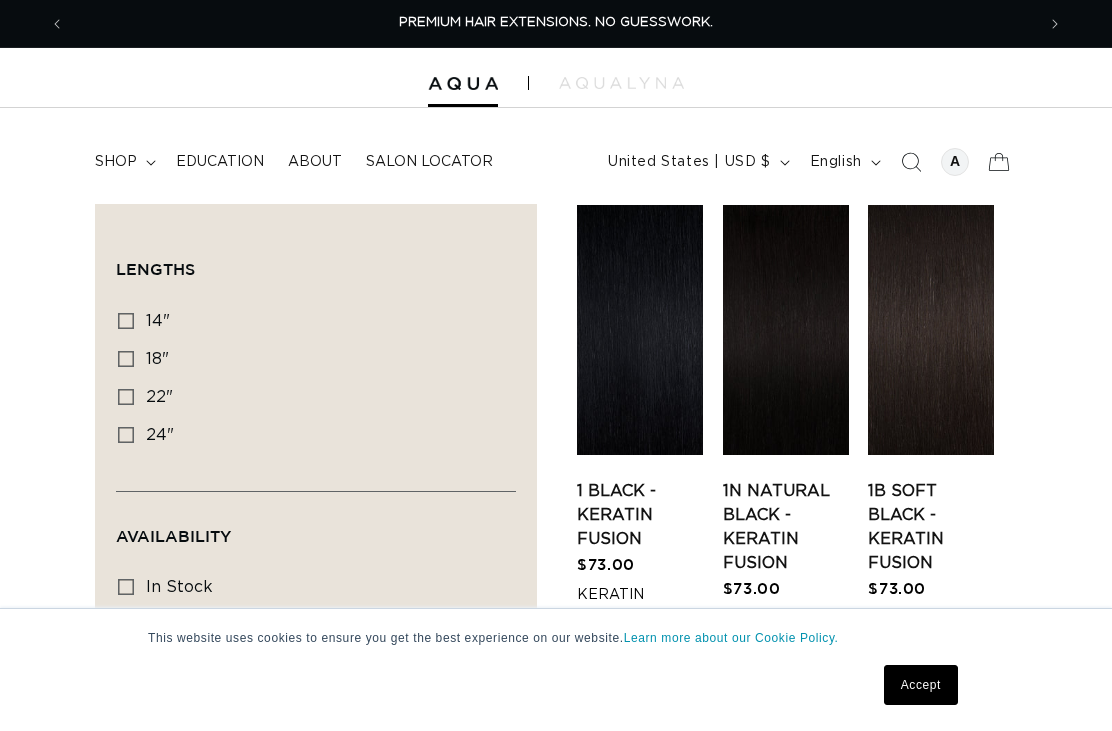 scroll, scrollTop: 0, scrollLeft: 0, axis: both 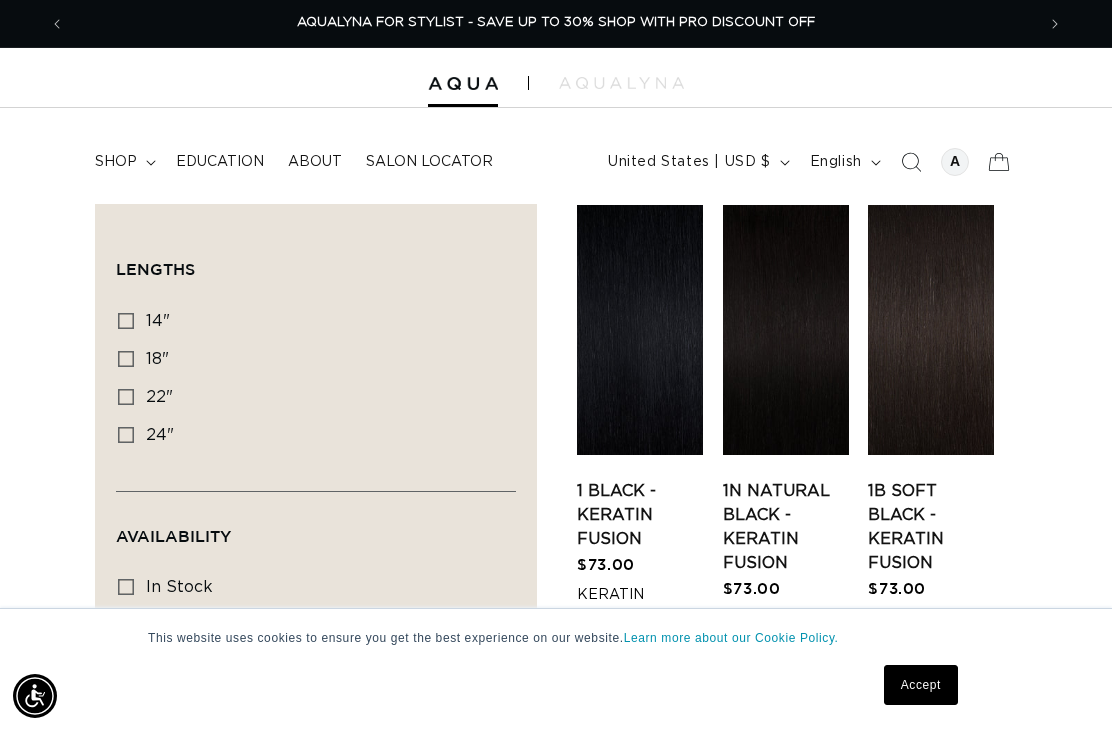 click on "18"
18" (47 products)" at bounding box center (310, 360) 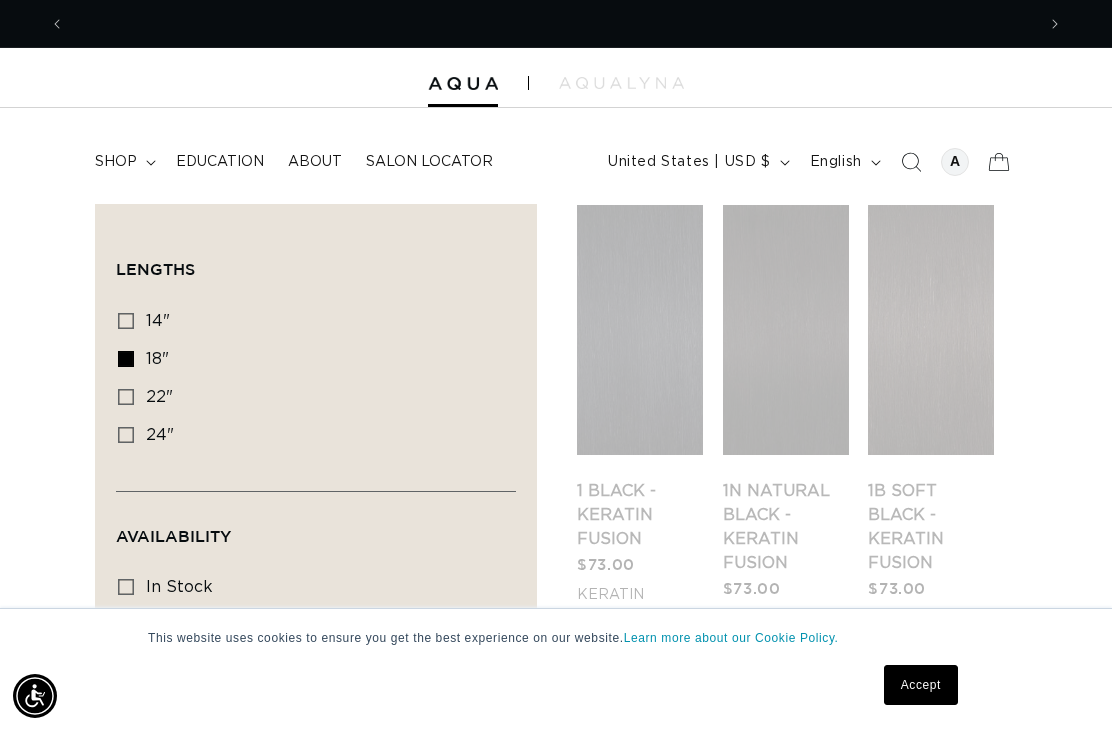 scroll, scrollTop: 0, scrollLeft: 0, axis: both 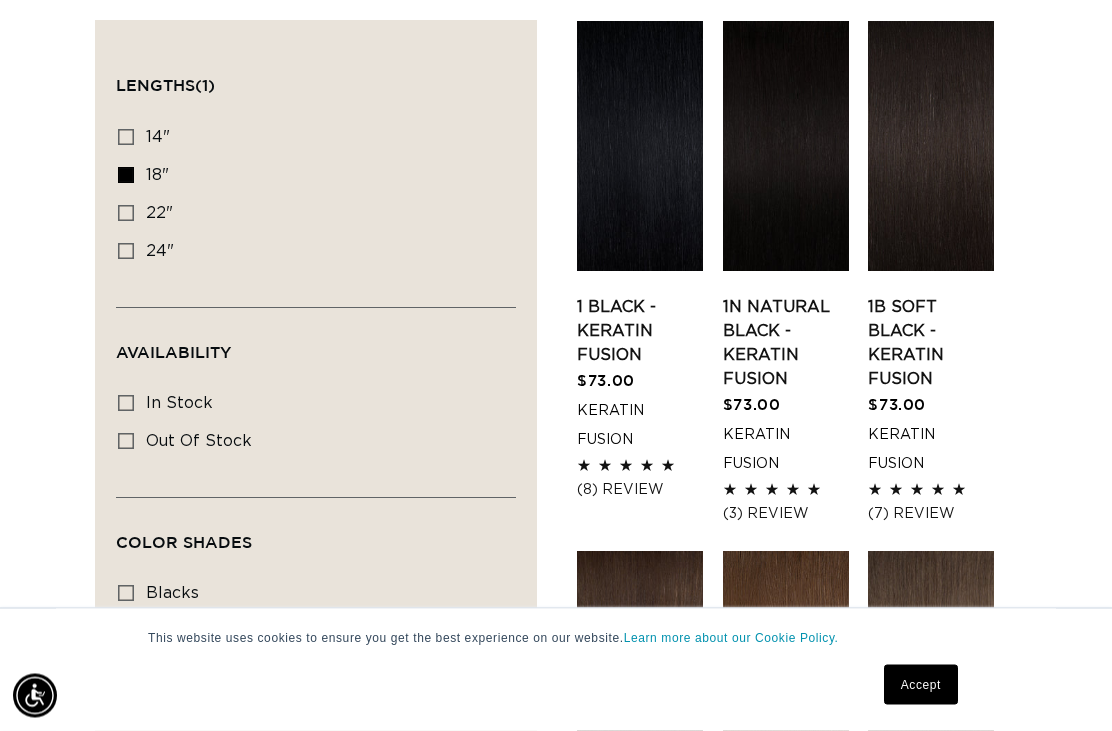 click 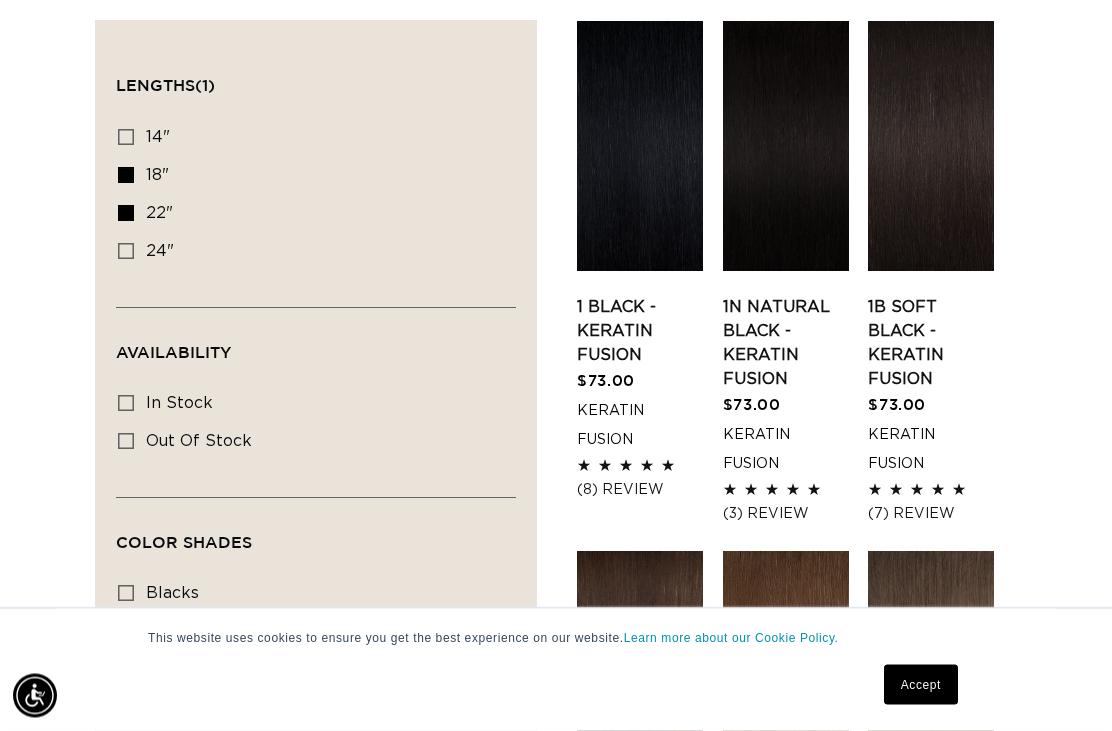 scroll, scrollTop: 184, scrollLeft: 0, axis: vertical 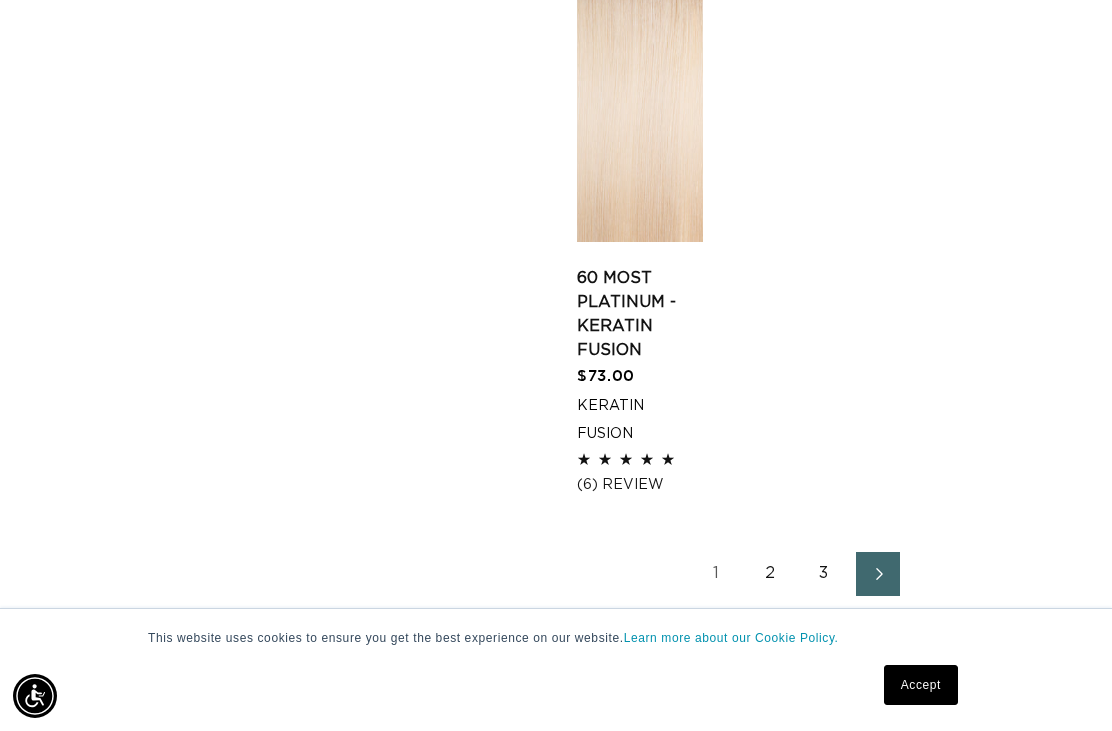 click on "2" at bounding box center [770, 574] 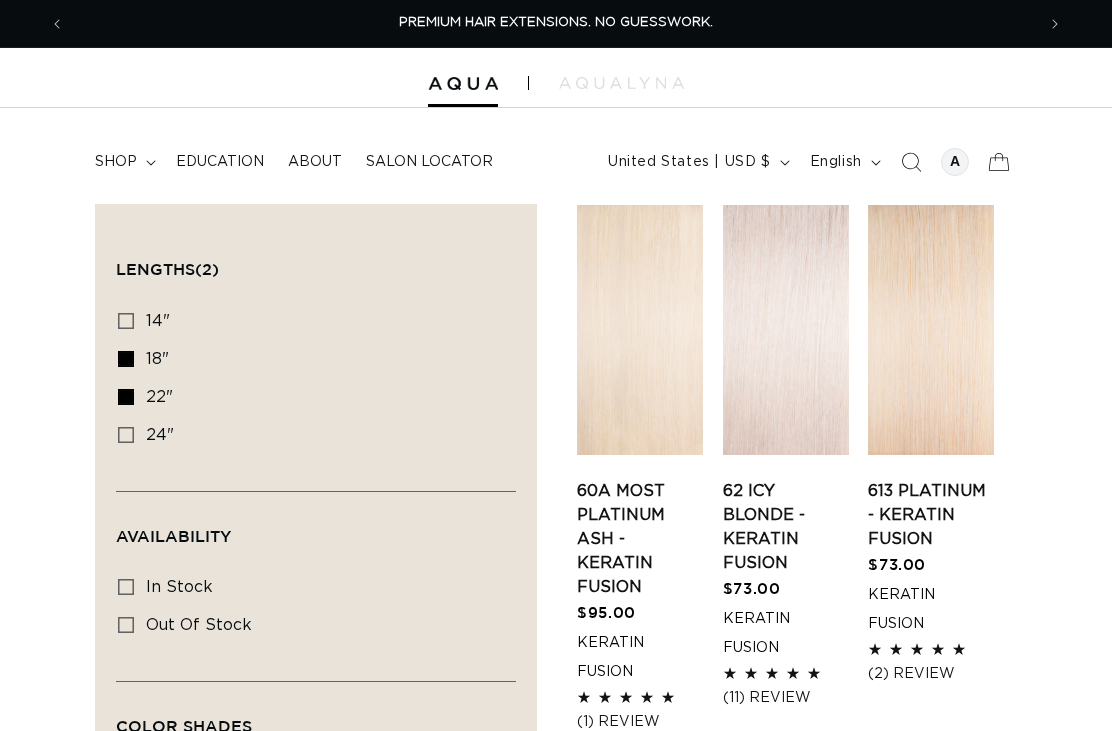 scroll, scrollTop: 0, scrollLeft: 0, axis: both 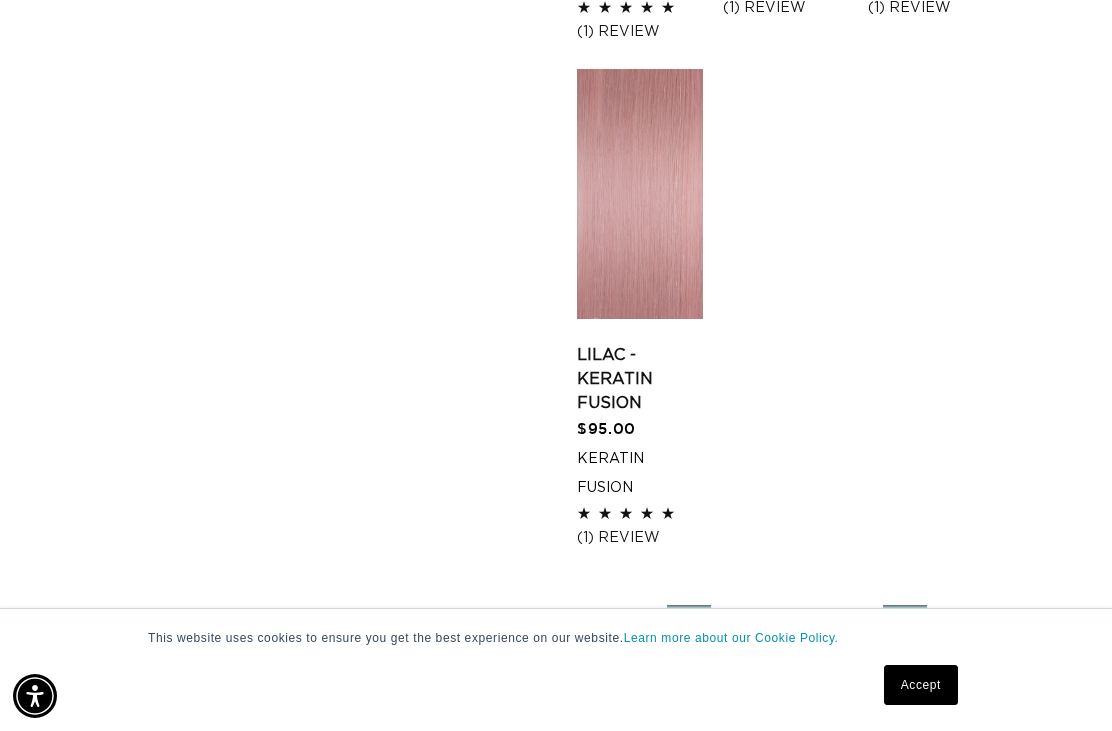 click 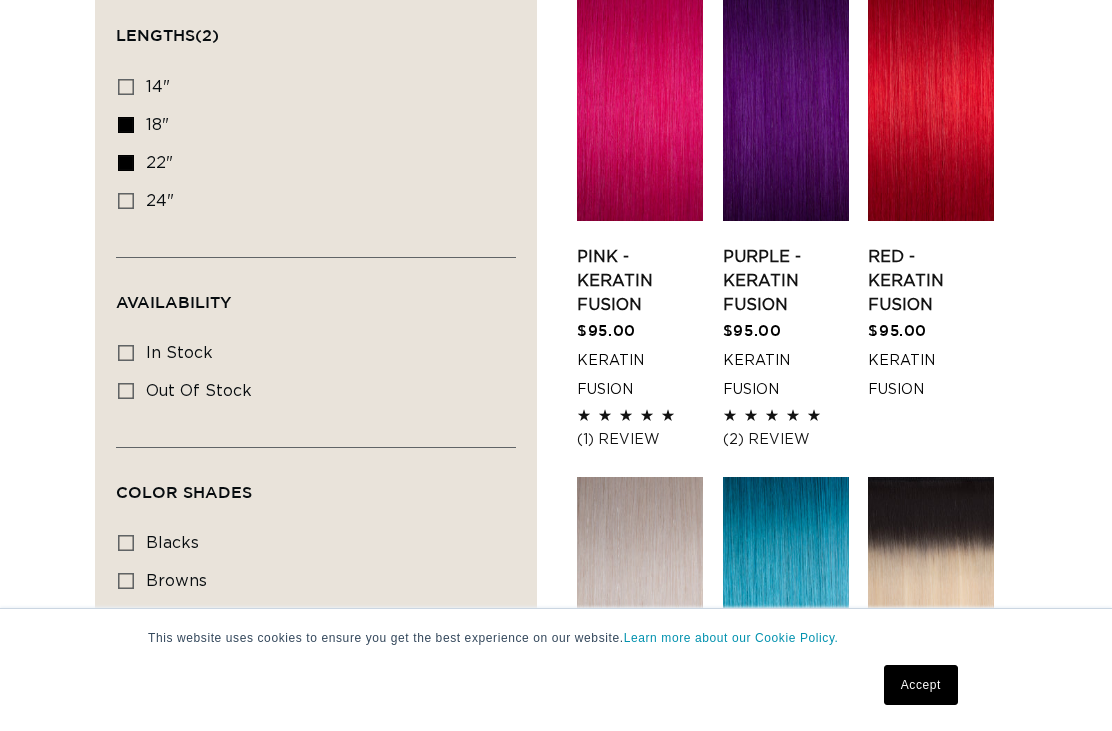 scroll, scrollTop: 0, scrollLeft: 0, axis: both 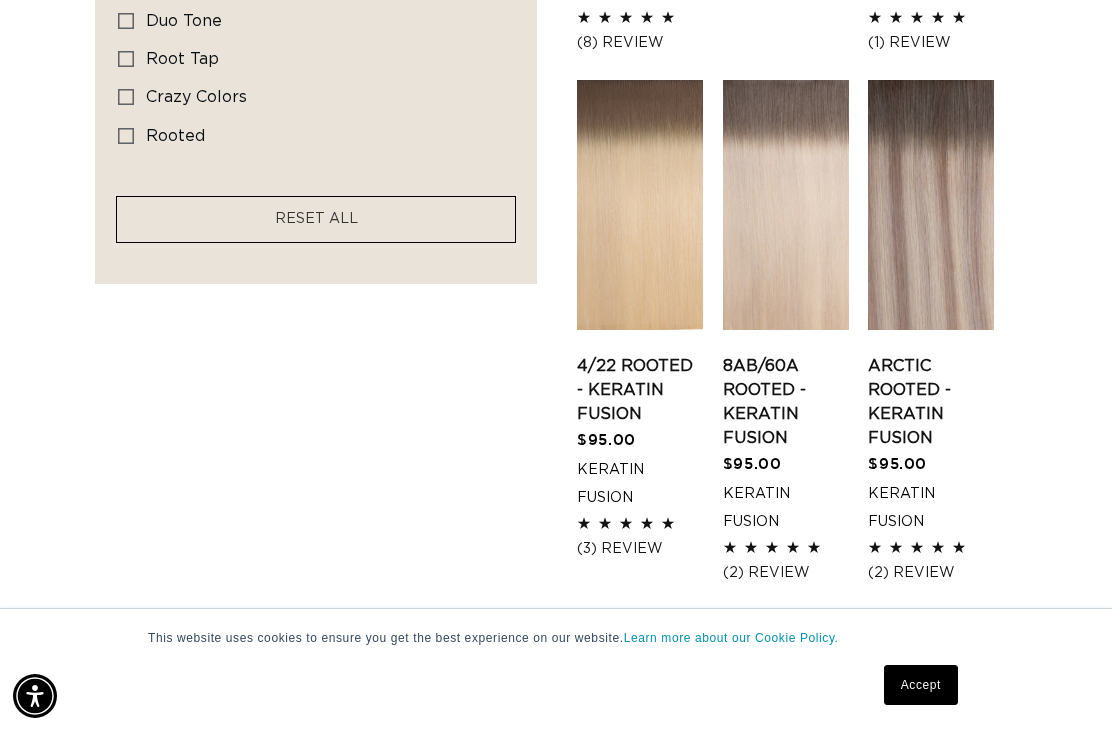 click on "8AB/60A Rooted - Keratin Fusion" at bounding box center (786, 402) 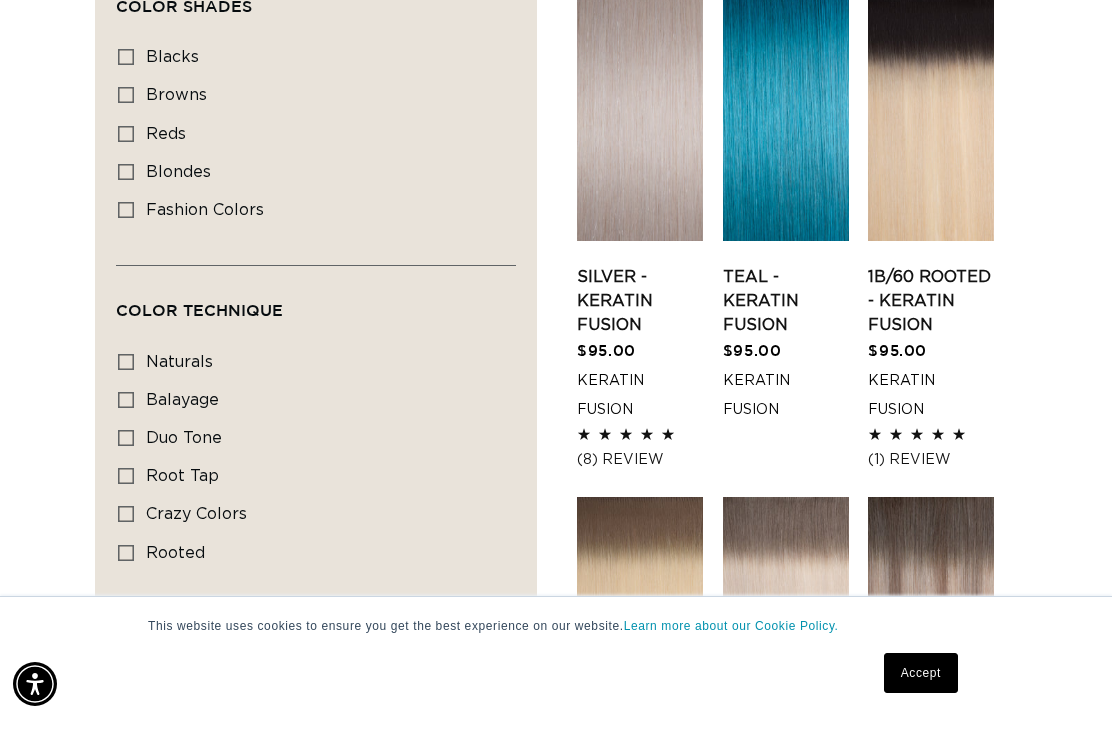 scroll, scrollTop: 745, scrollLeft: 0, axis: vertical 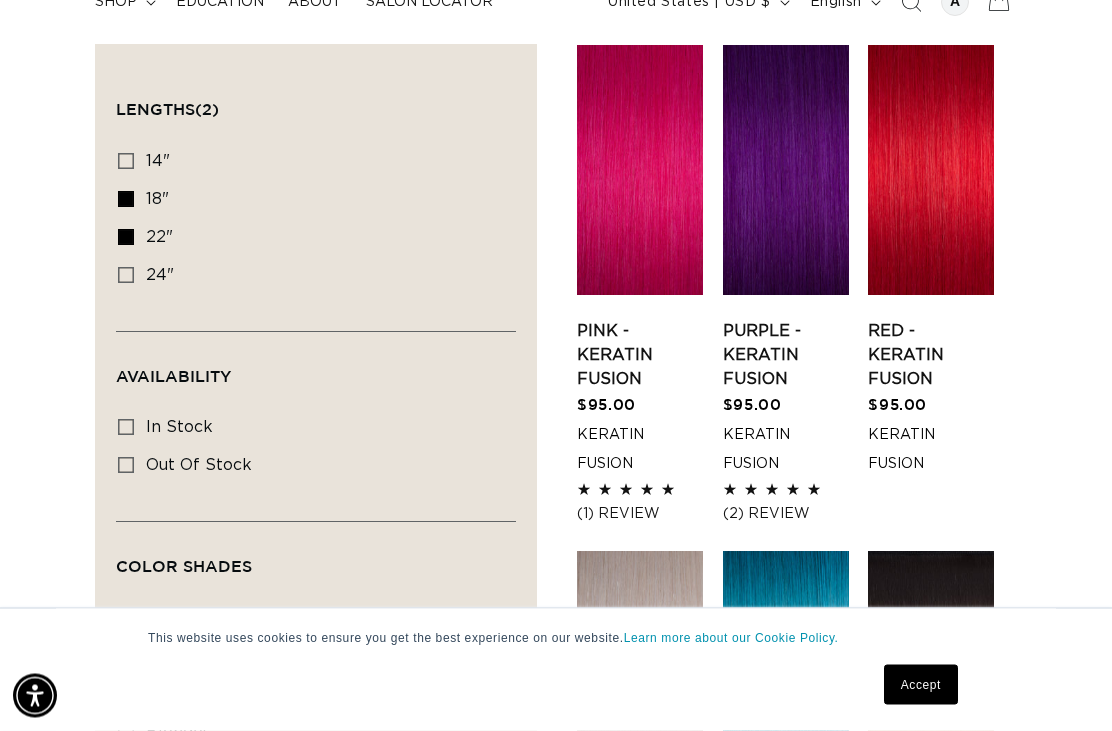 click on "22"
22" (34 products)" at bounding box center [310, 239] 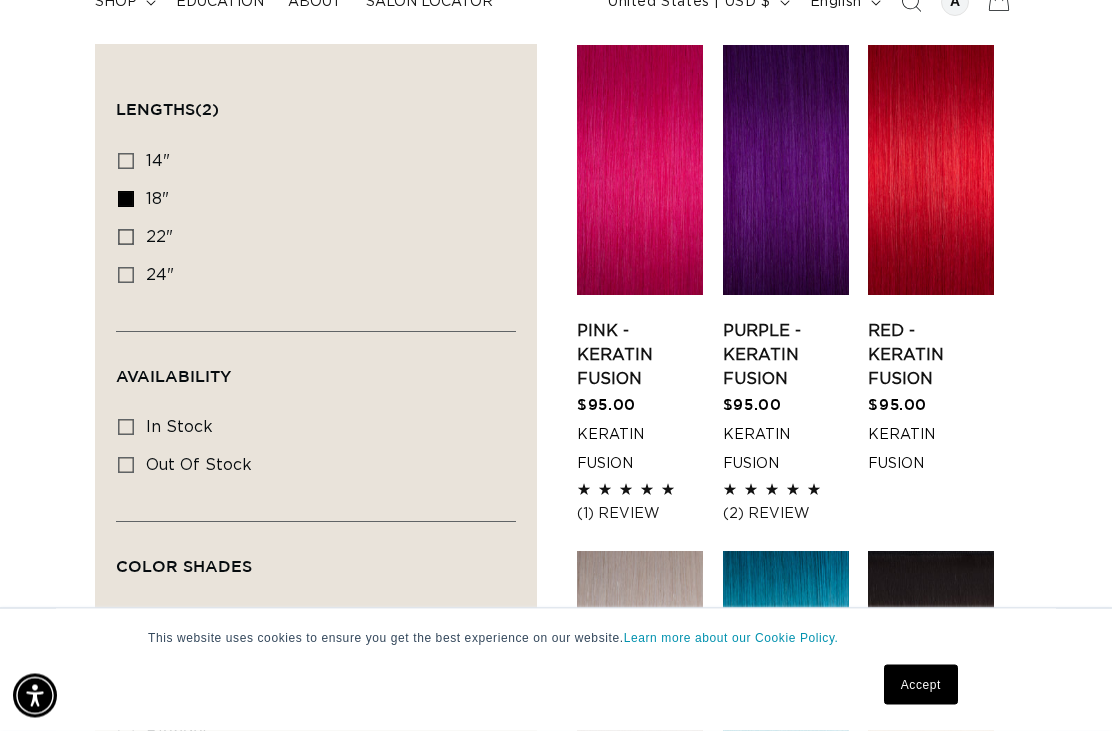 scroll, scrollTop: 160, scrollLeft: 0, axis: vertical 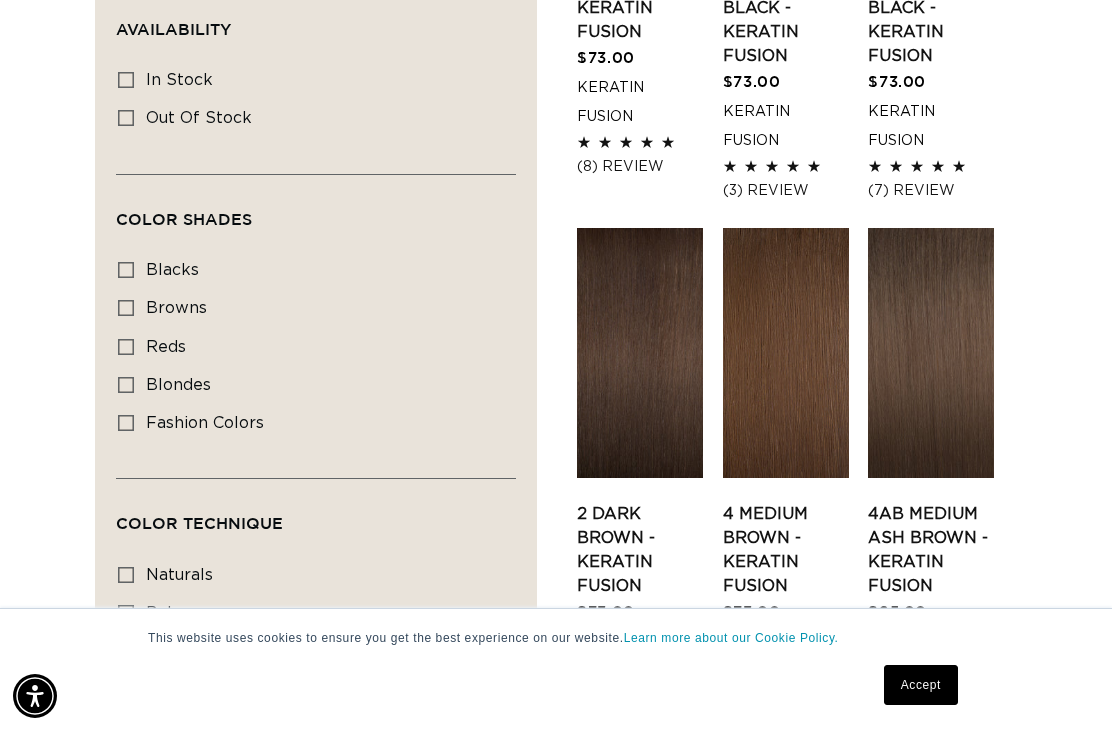 click on "blondes
blondes (28 products)" at bounding box center (310, 386) 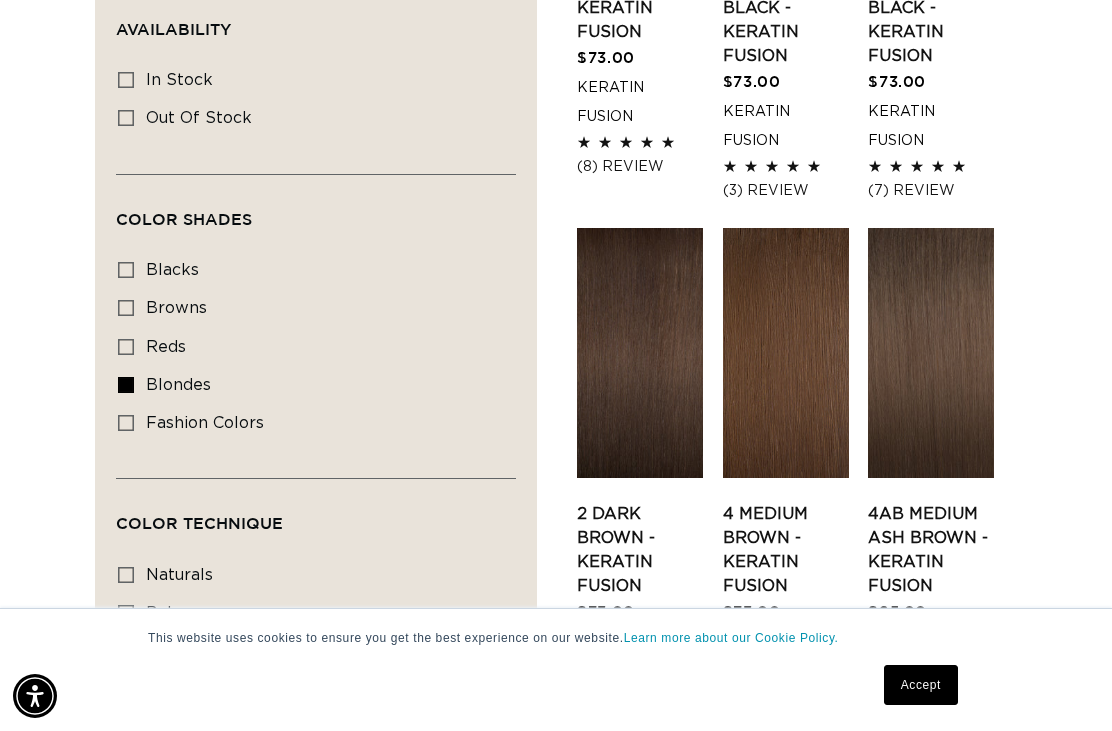 scroll, scrollTop: 0, scrollLeft: 970, axis: horizontal 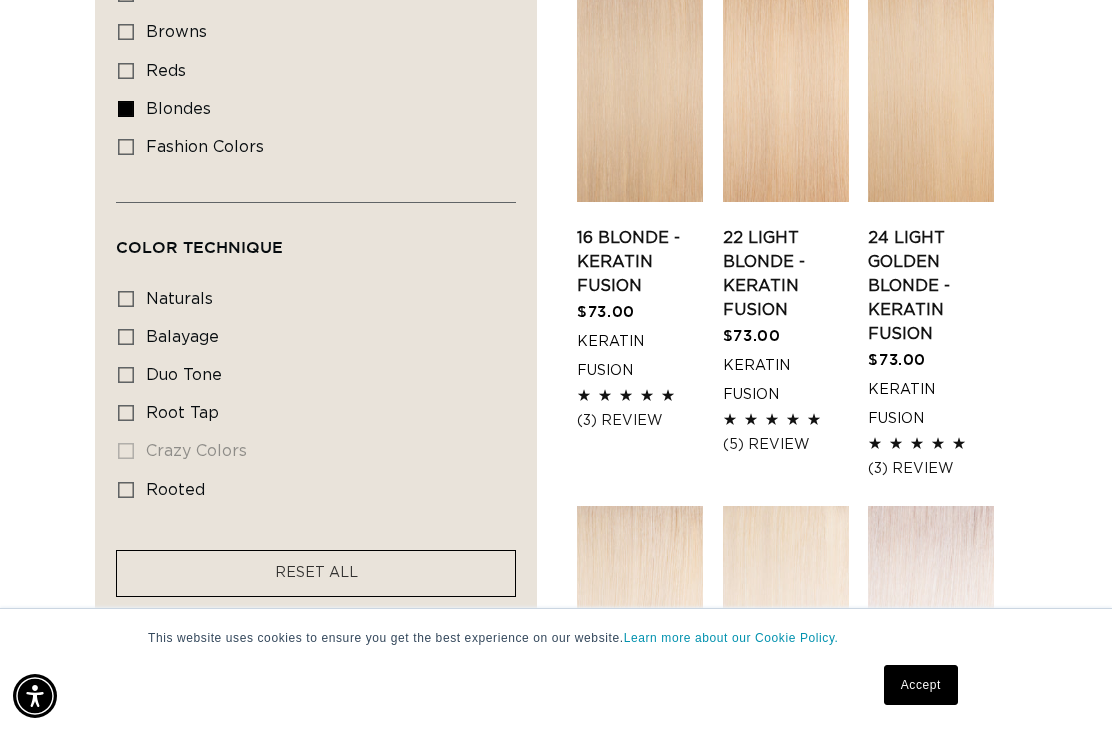 click on "rooted
rooted (4 products)" at bounding box center (310, 491) 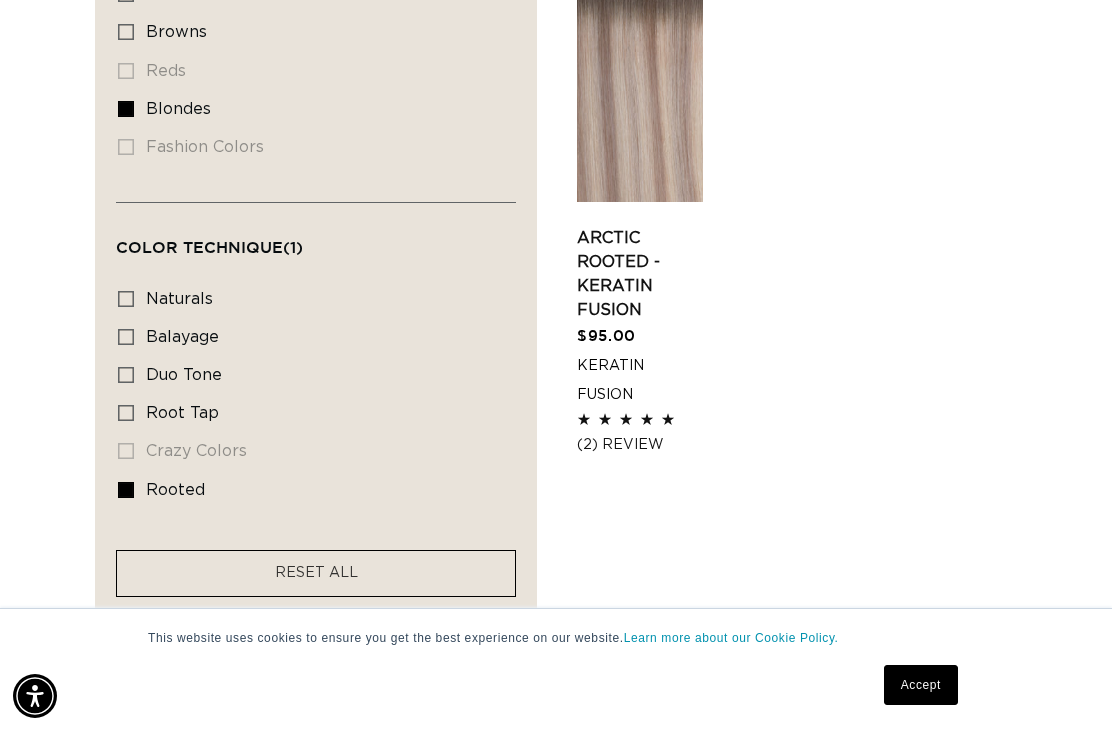 scroll, scrollTop: 0, scrollLeft: 0, axis: both 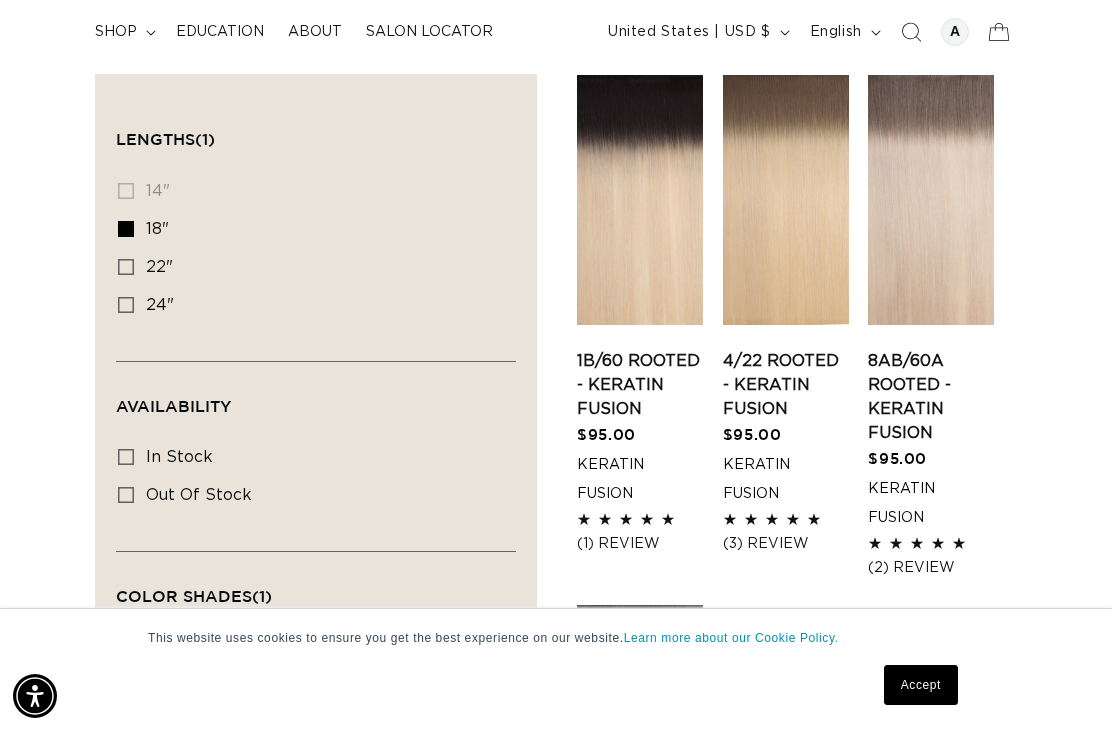 click on "8AB/60A Rooted - Keratin Fusion" at bounding box center (931, 397) 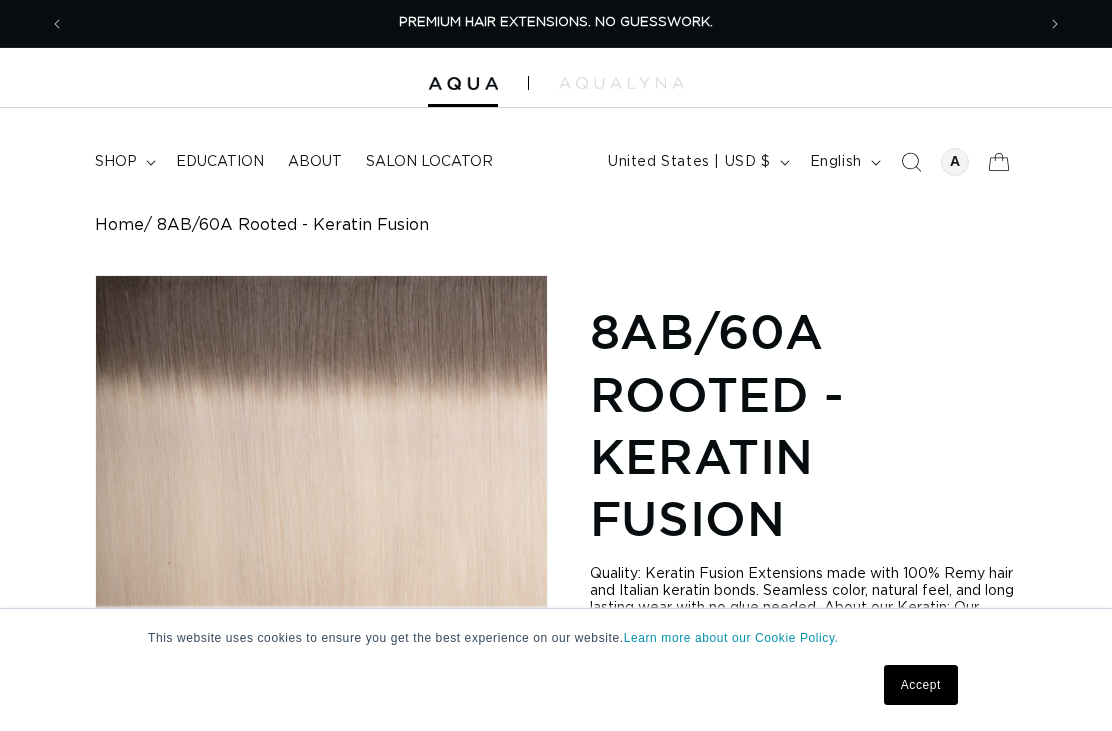 scroll, scrollTop: 0, scrollLeft: 0, axis: both 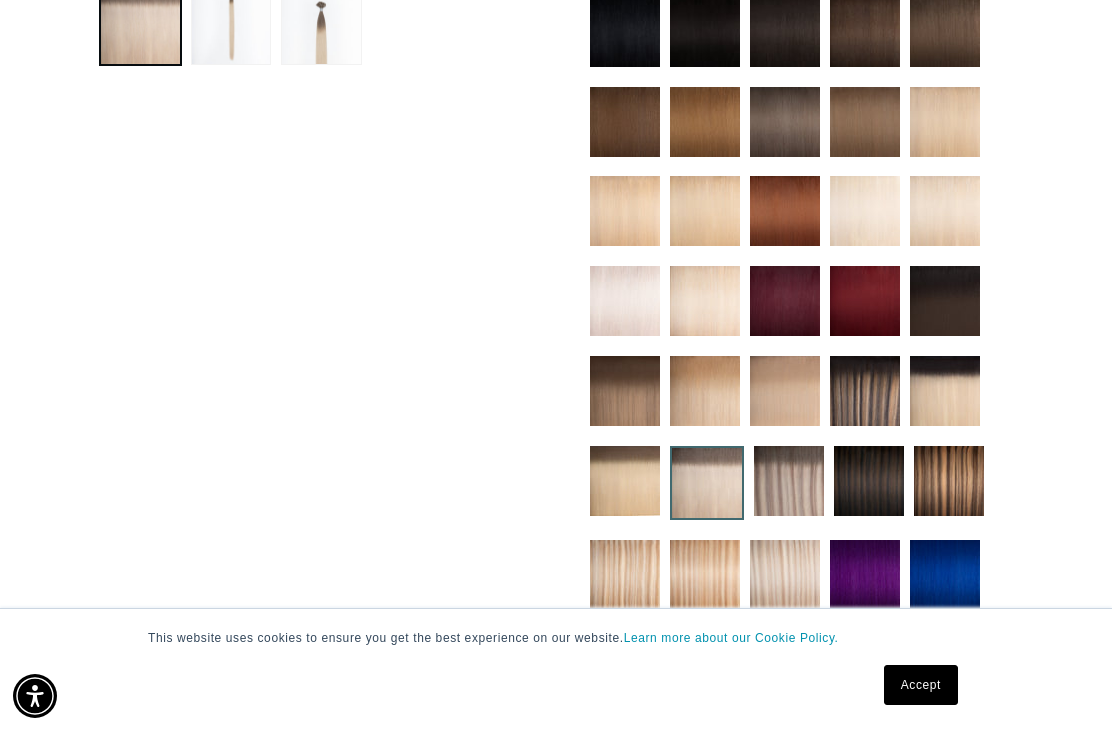 click at bounding box center (707, 483) 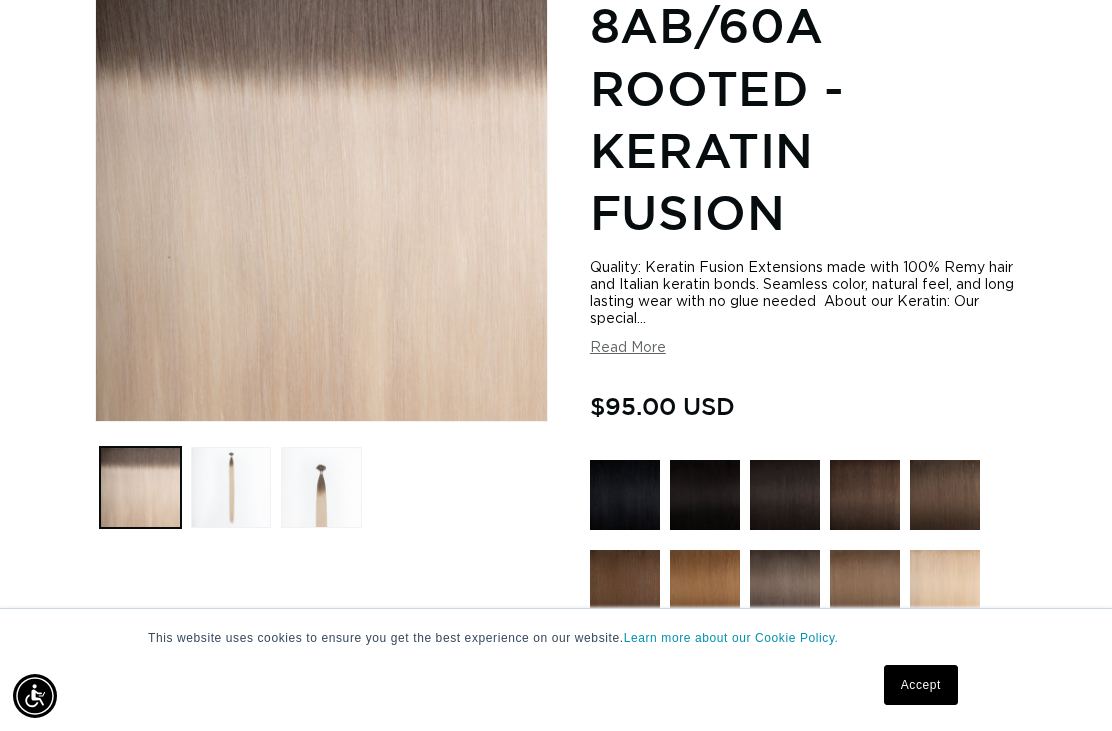 scroll, scrollTop: 363, scrollLeft: 0, axis: vertical 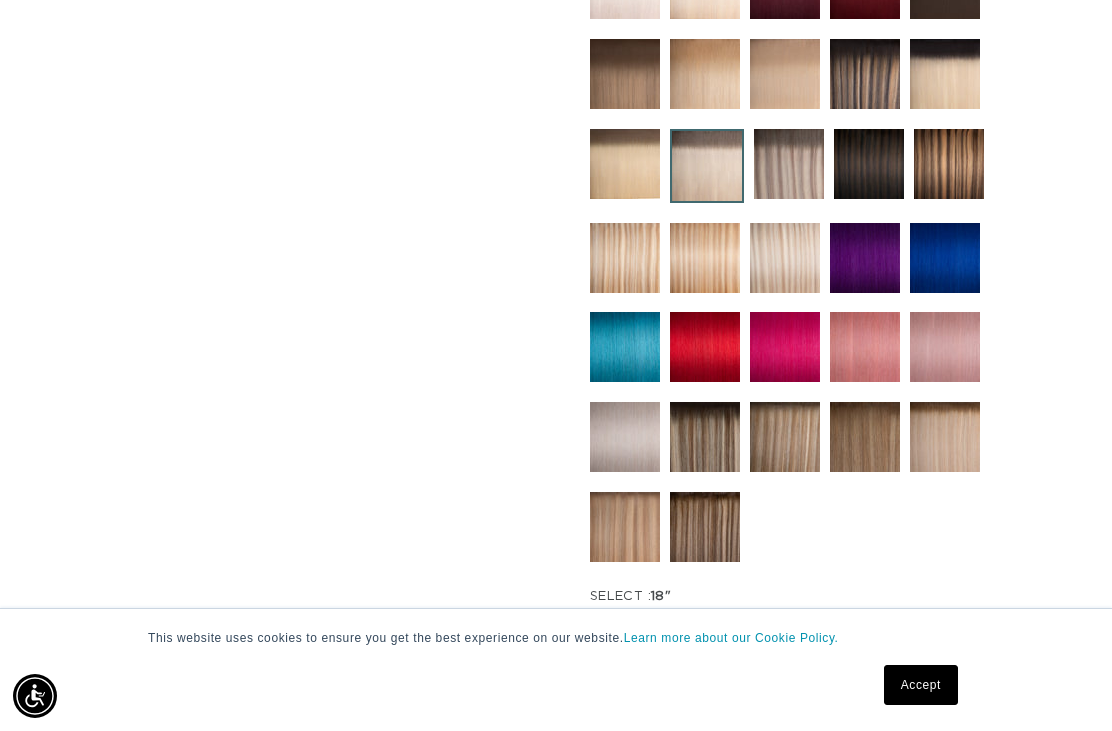 click at bounding box center [945, 437] 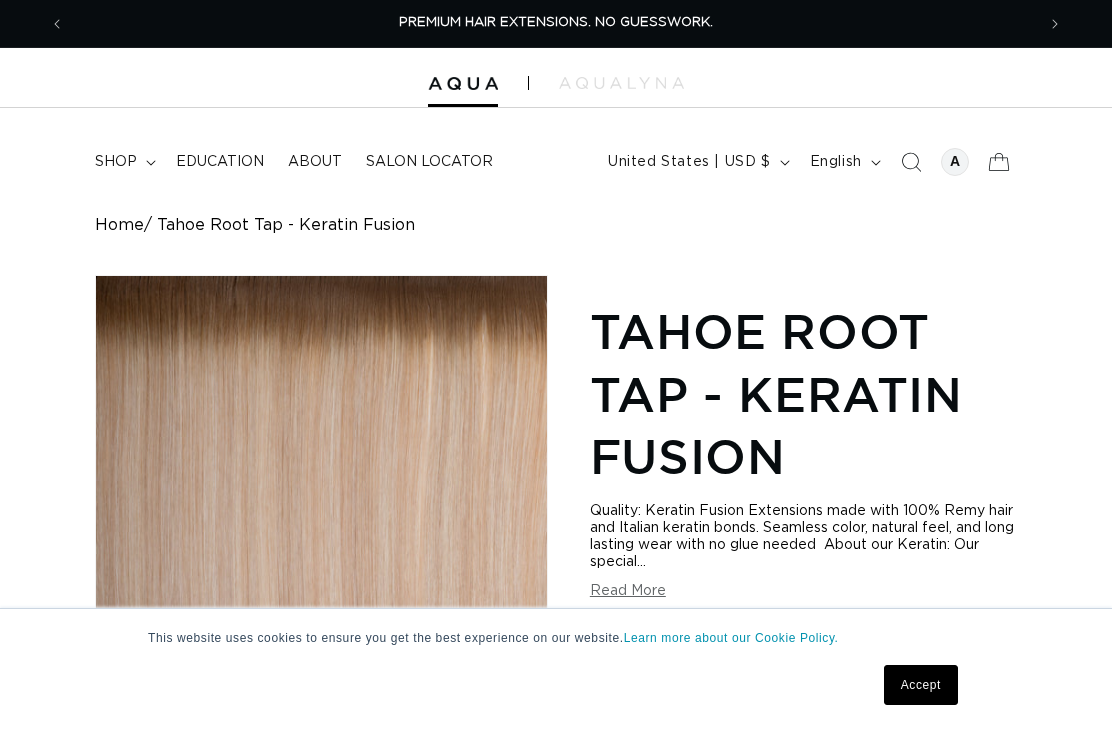 scroll, scrollTop: 0, scrollLeft: 0, axis: both 